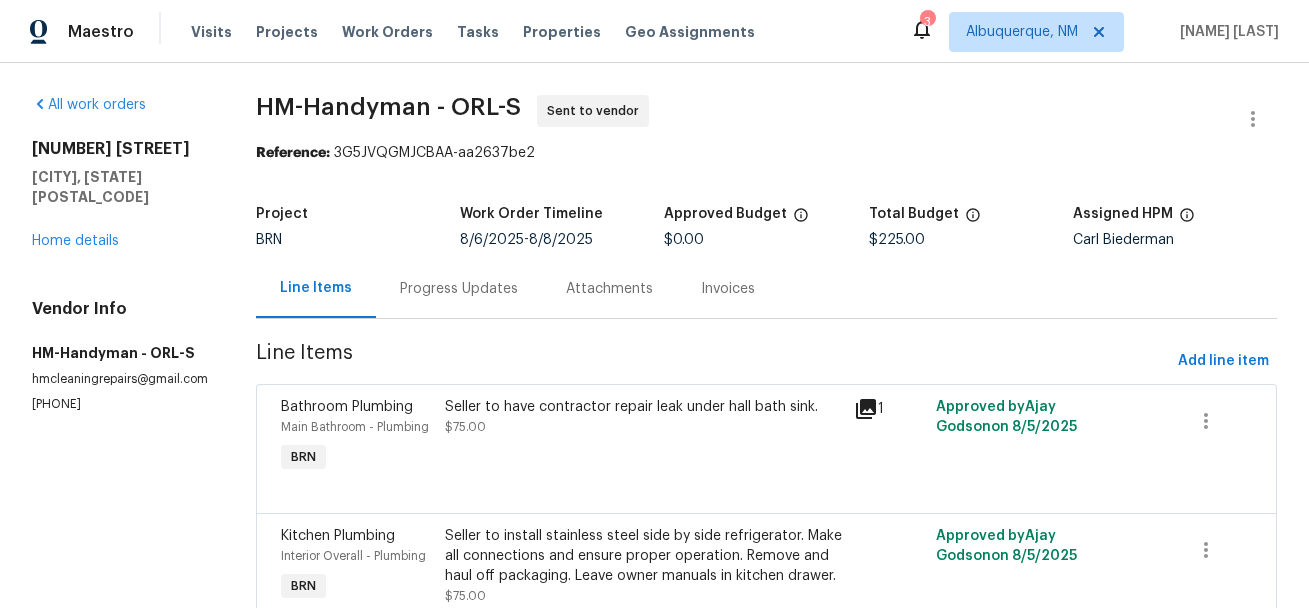 scroll, scrollTop: 0, scrollLeft: 0, axis: both 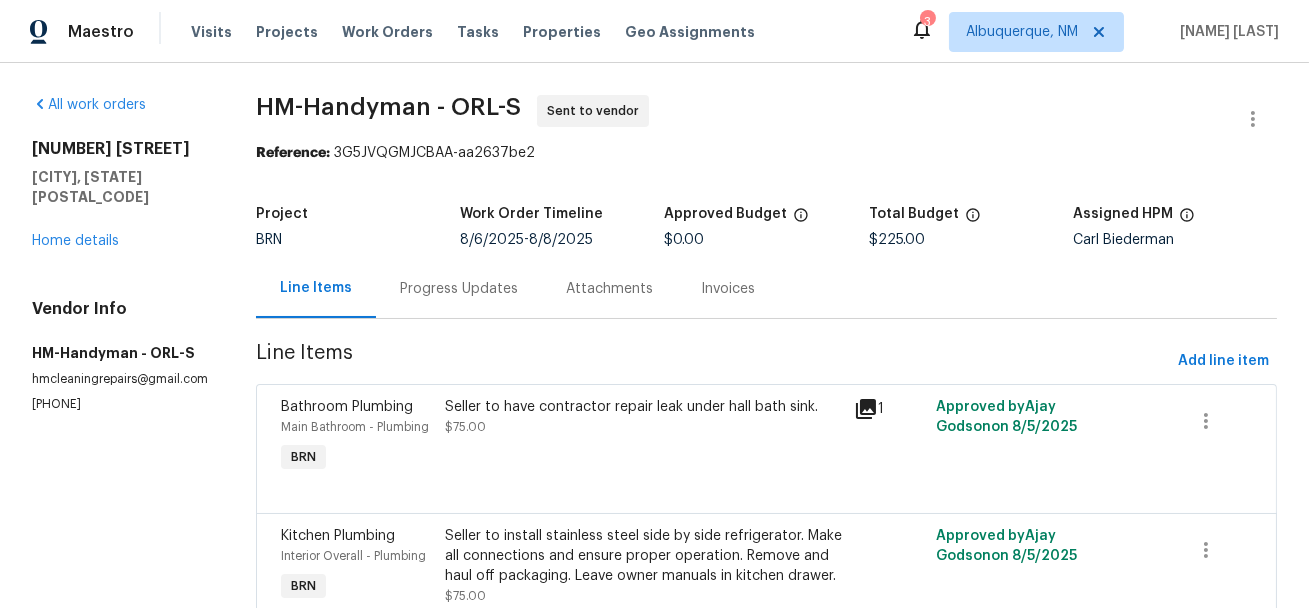 click on "Progress Updates" at bounding box center [459, 288] 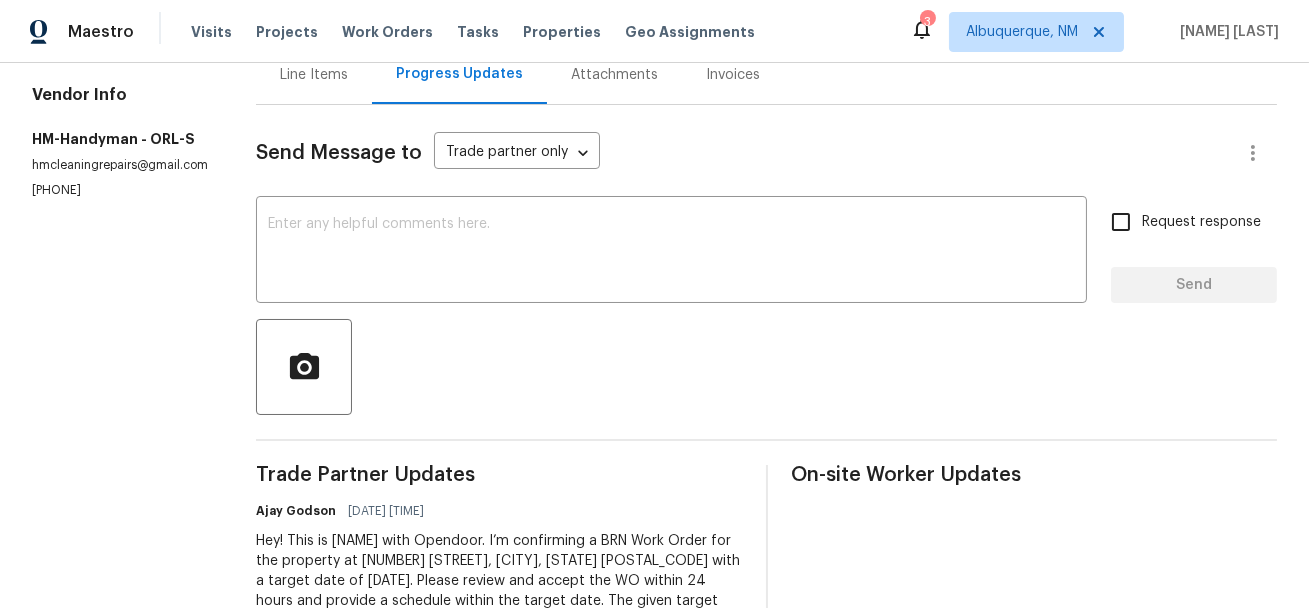 scroll, scrollTop: 0, scrollLeft: 0, axis: both 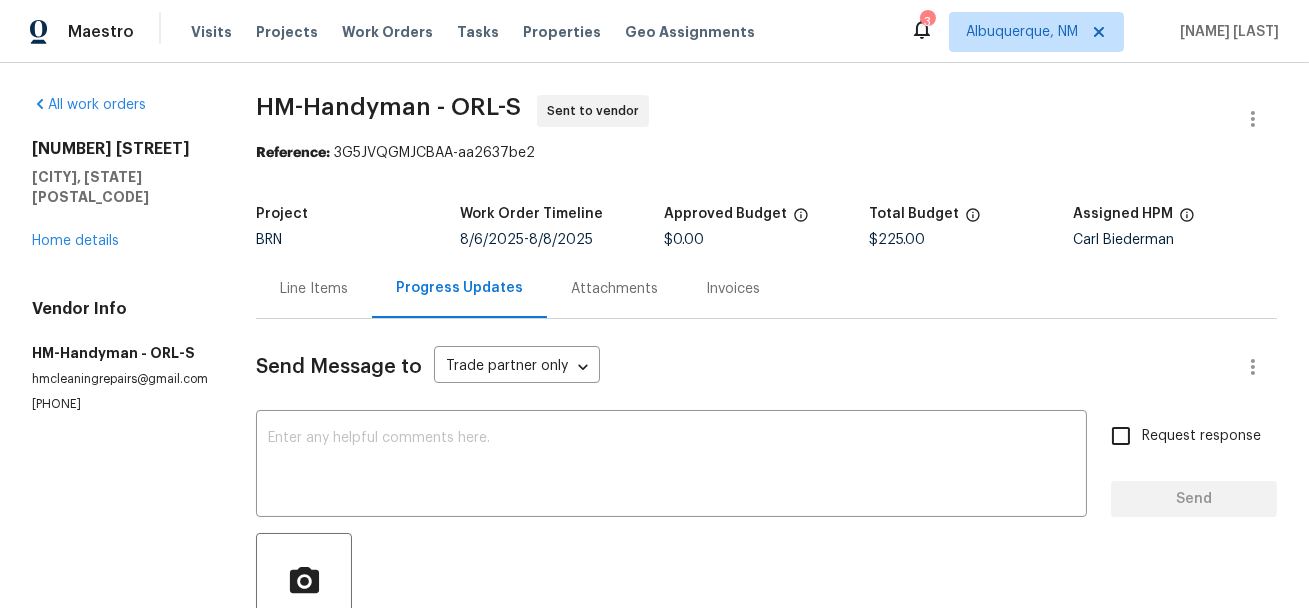 click on "Line Items" at bounding box center [314, 288] 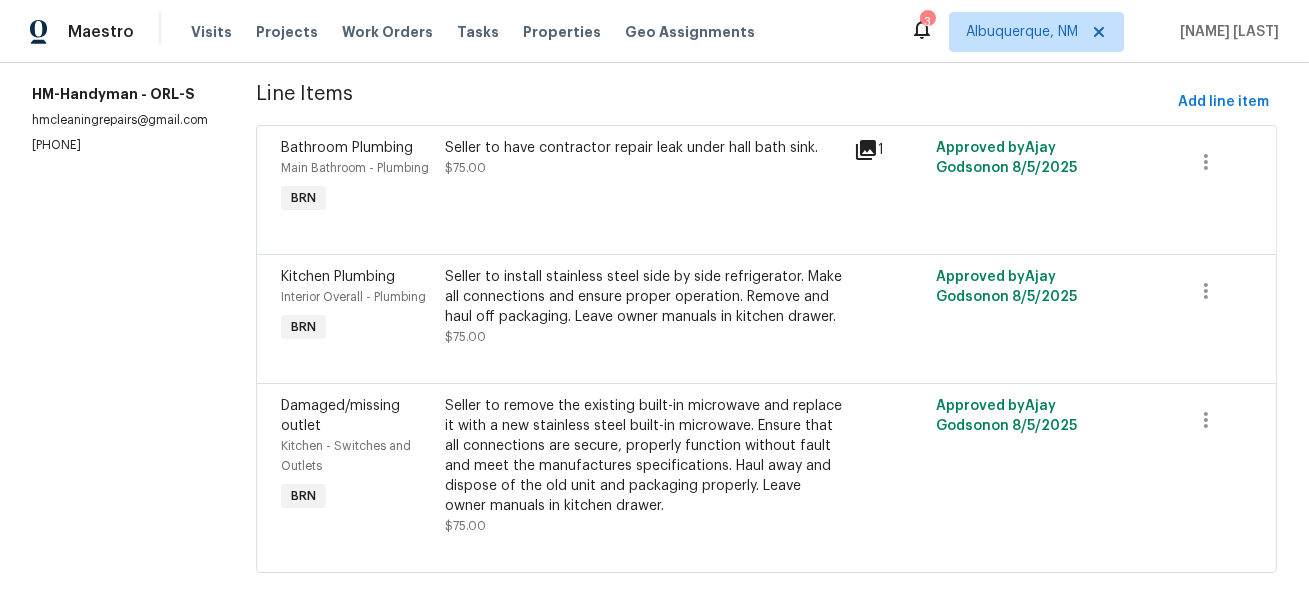 scroll, scrollTop: 251, scrollLeft: 0, axis: vertical 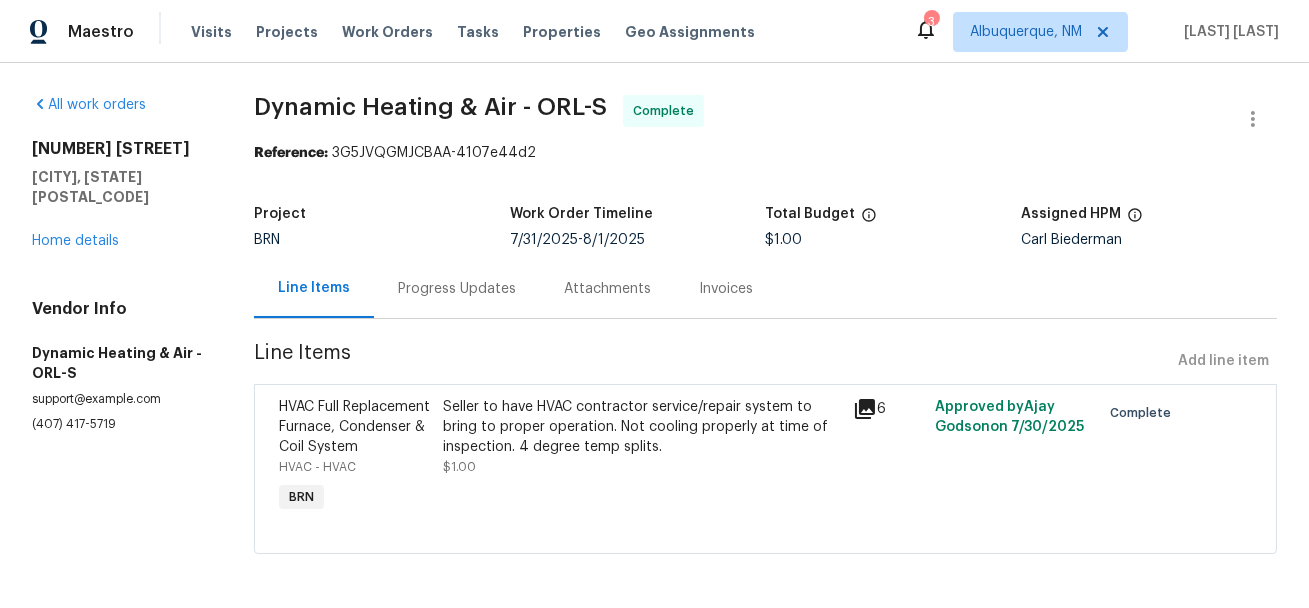 click on "Progress Updates" at bounding box center [457, 289] 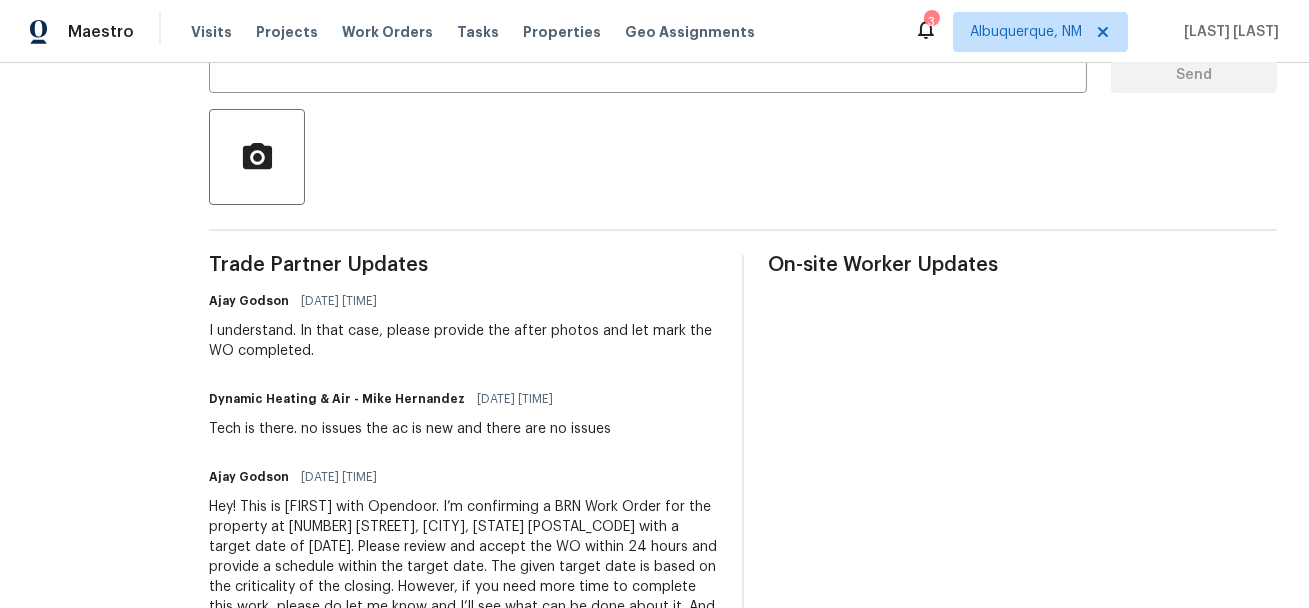 scroll, scrollTop: 550, scrollLeft: 0, axis: vertical 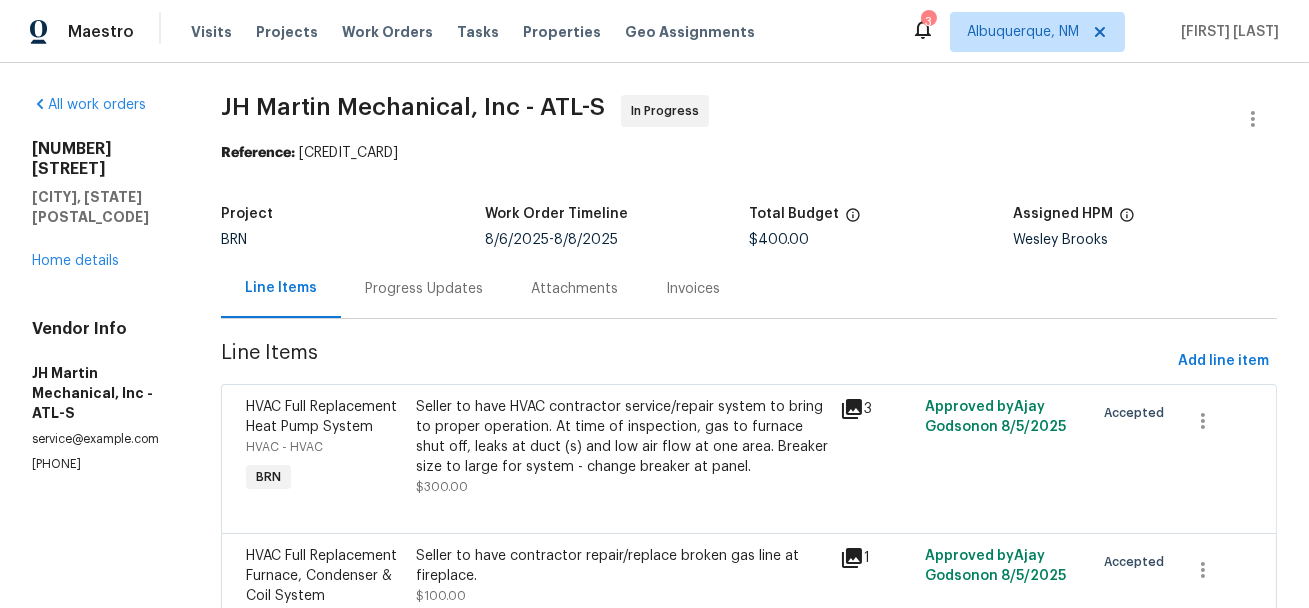 click on "Progress Updates" at bounding box center (424, 289) 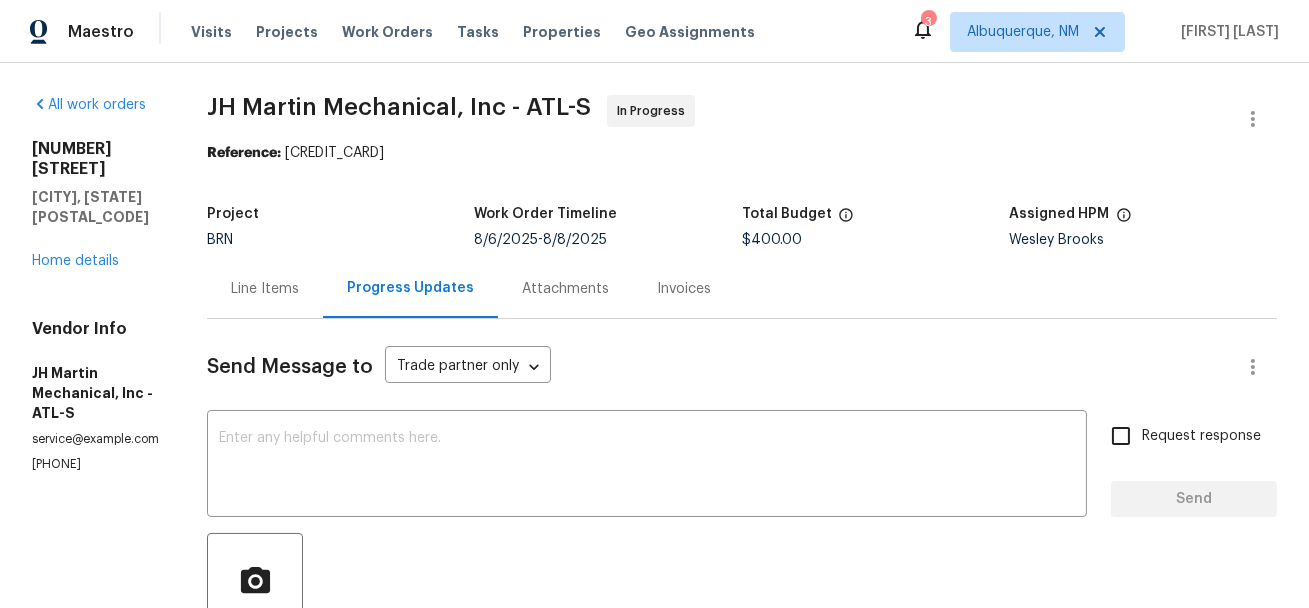 scroll, scrollTop: 374, scrollLeft: 0, axis: vertical 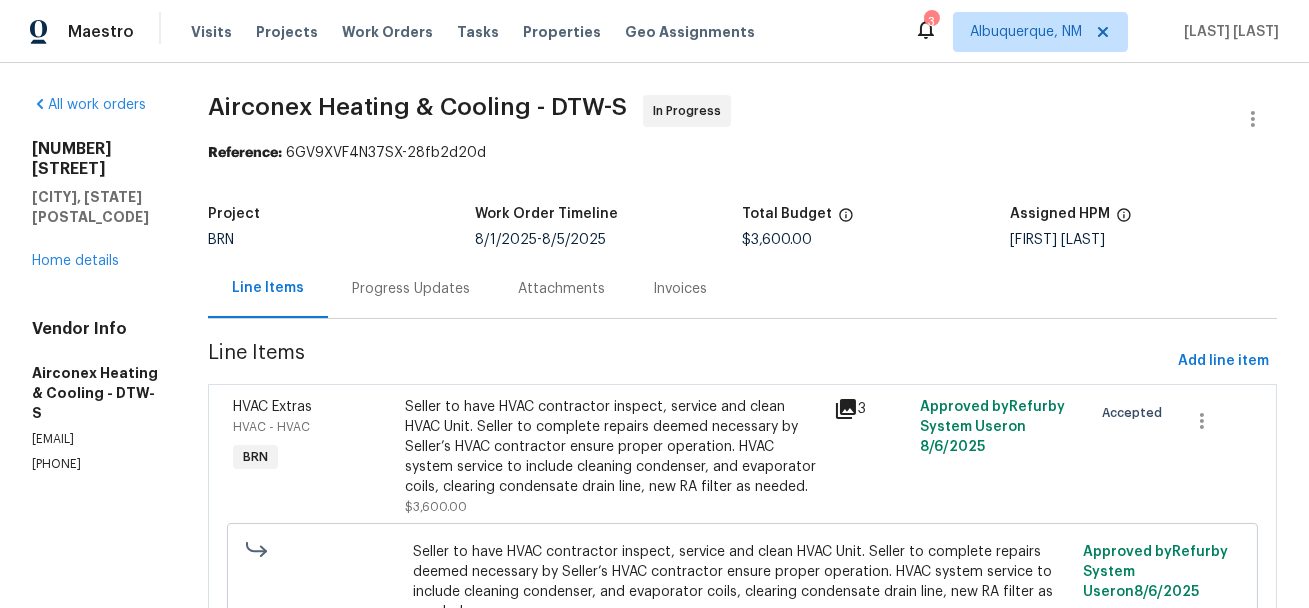 click on "Progress Updates" at bounding box center (411, 288) 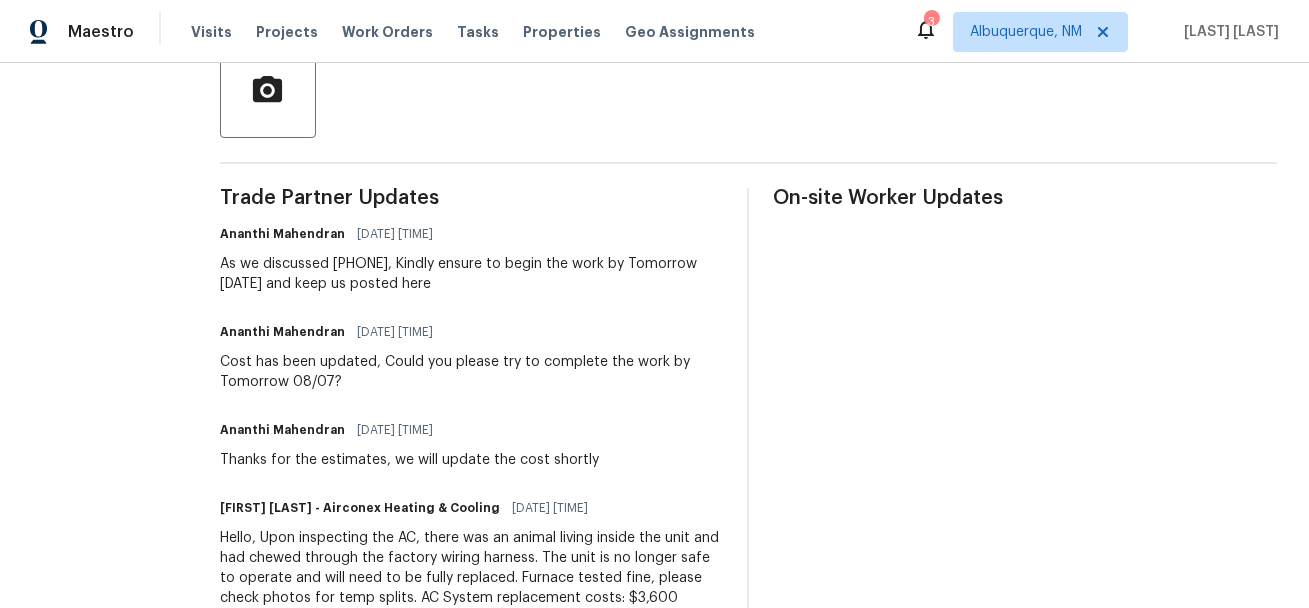scroll, scrollTop: 0, scrollLeft: 0, axis: both 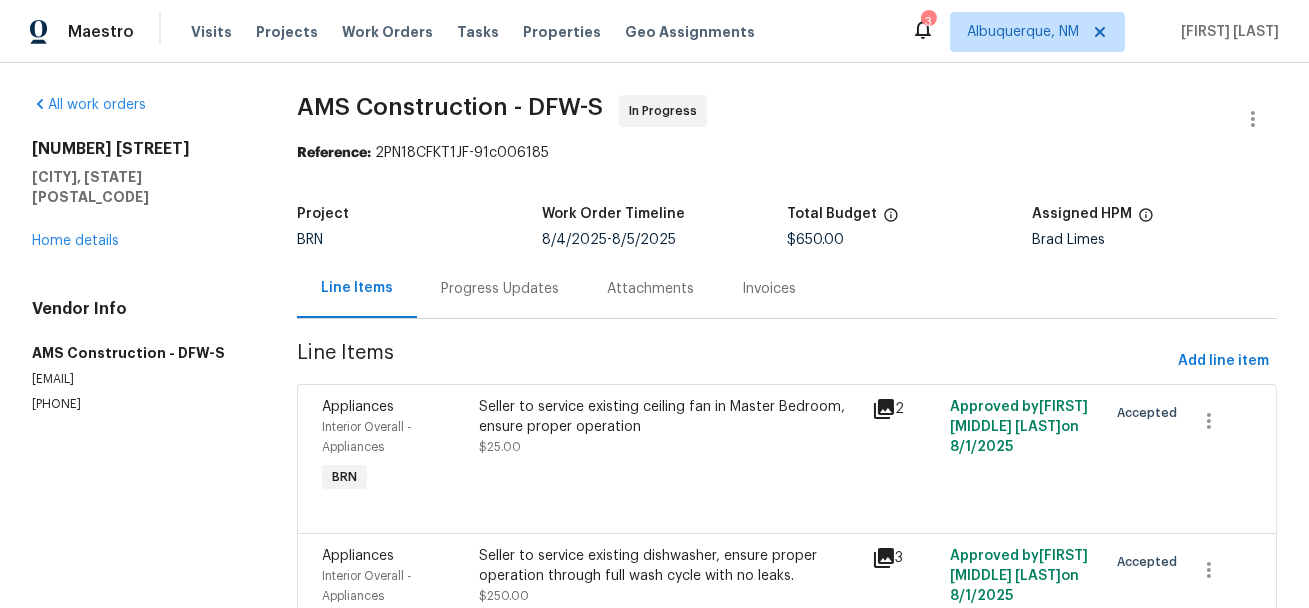 click on "Progress Updates" at bounding box center [500, 289] 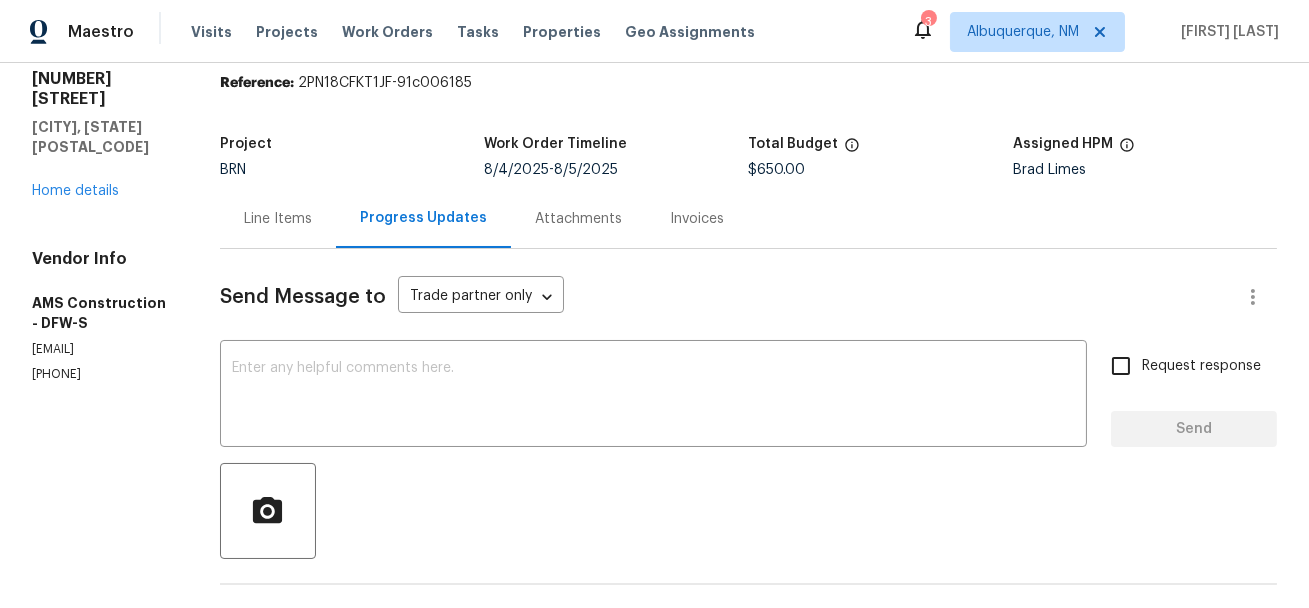 scroll, scrollTop: 0, scrollLeft: 0, axis: both 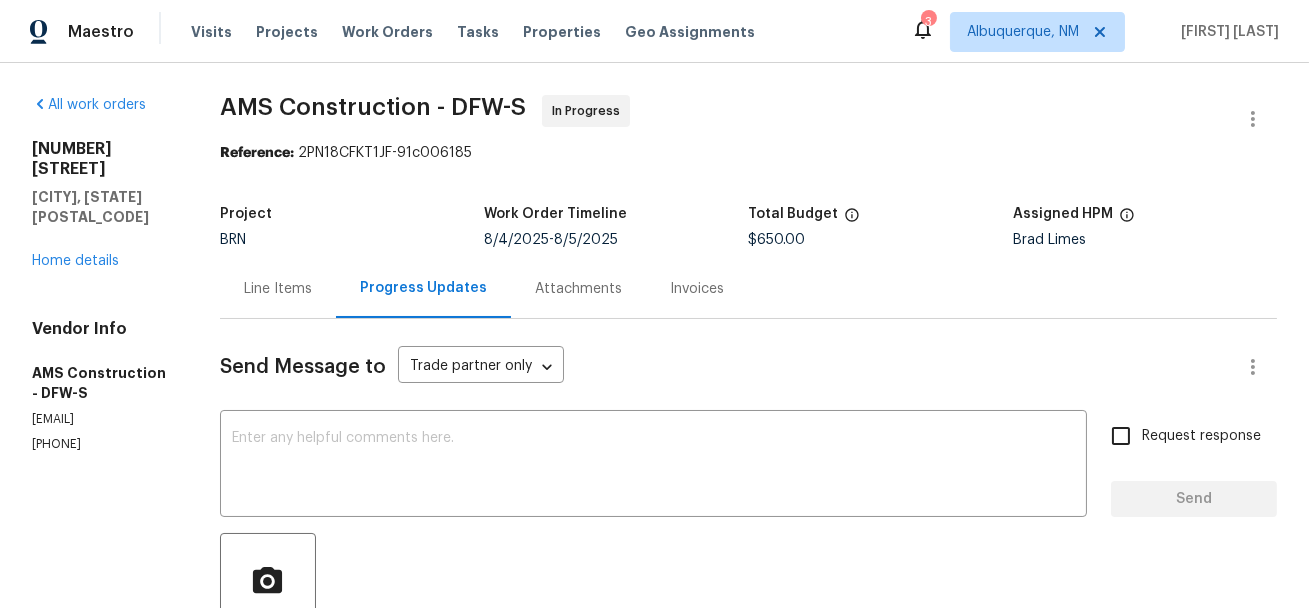click on "Line Items" at bounding box center [278, 289] 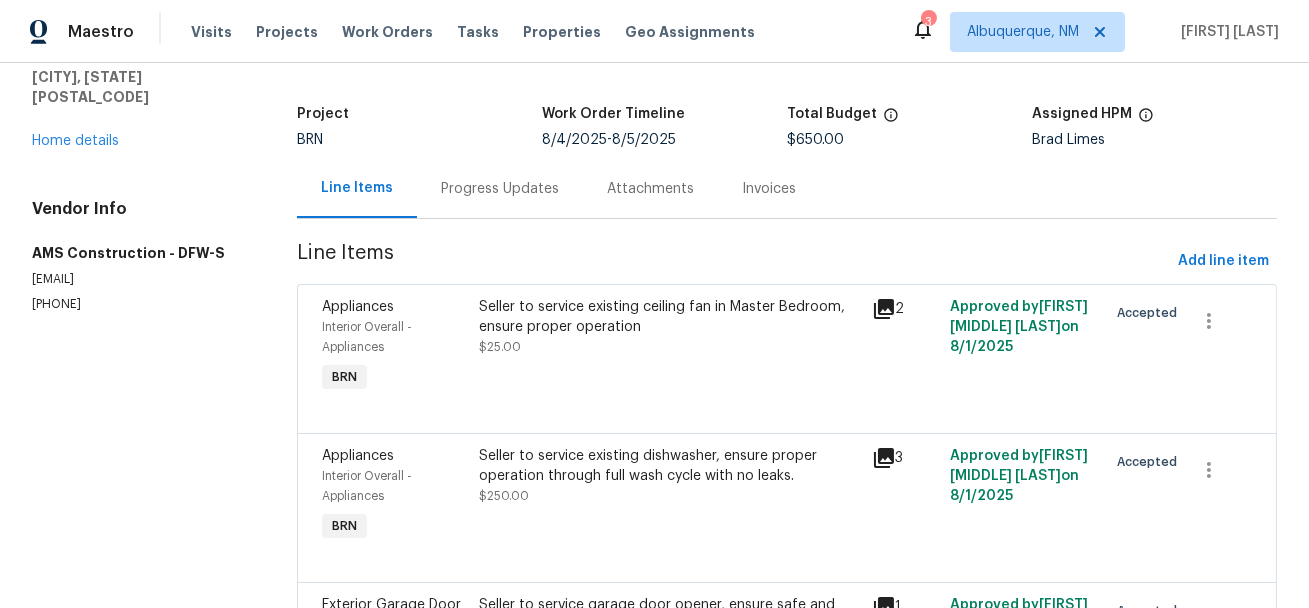 scroll, scrollTop: 0, scrollLeft: 0, axis: both 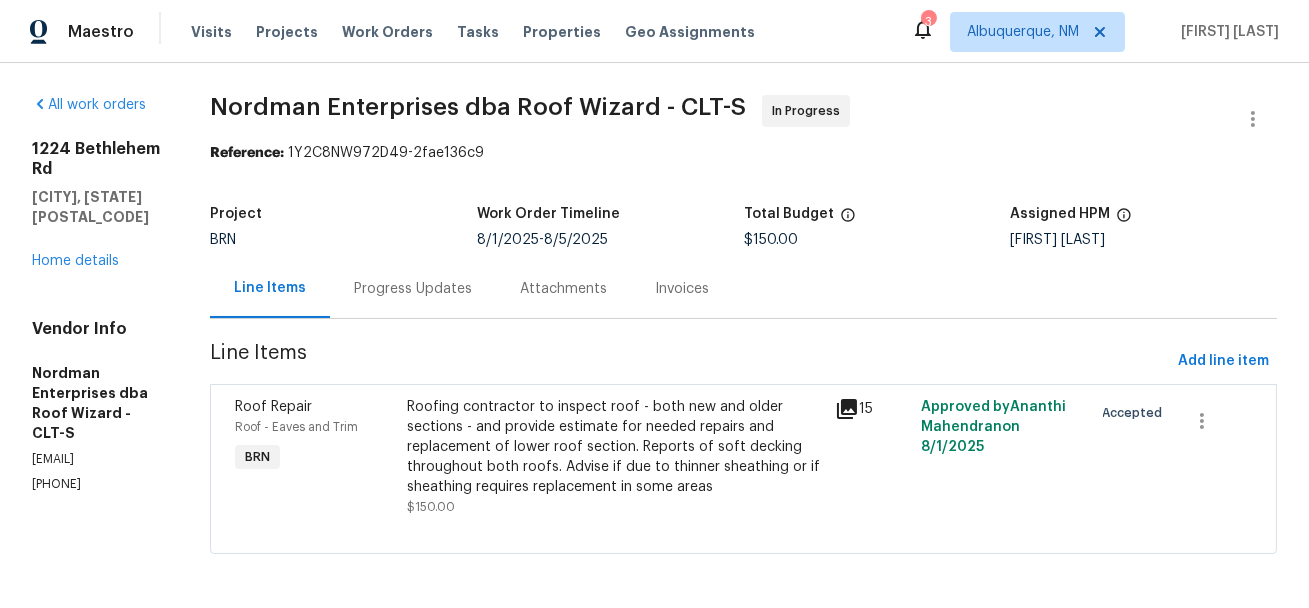 click on "Progress Updates" at bounding box center (413, 288) 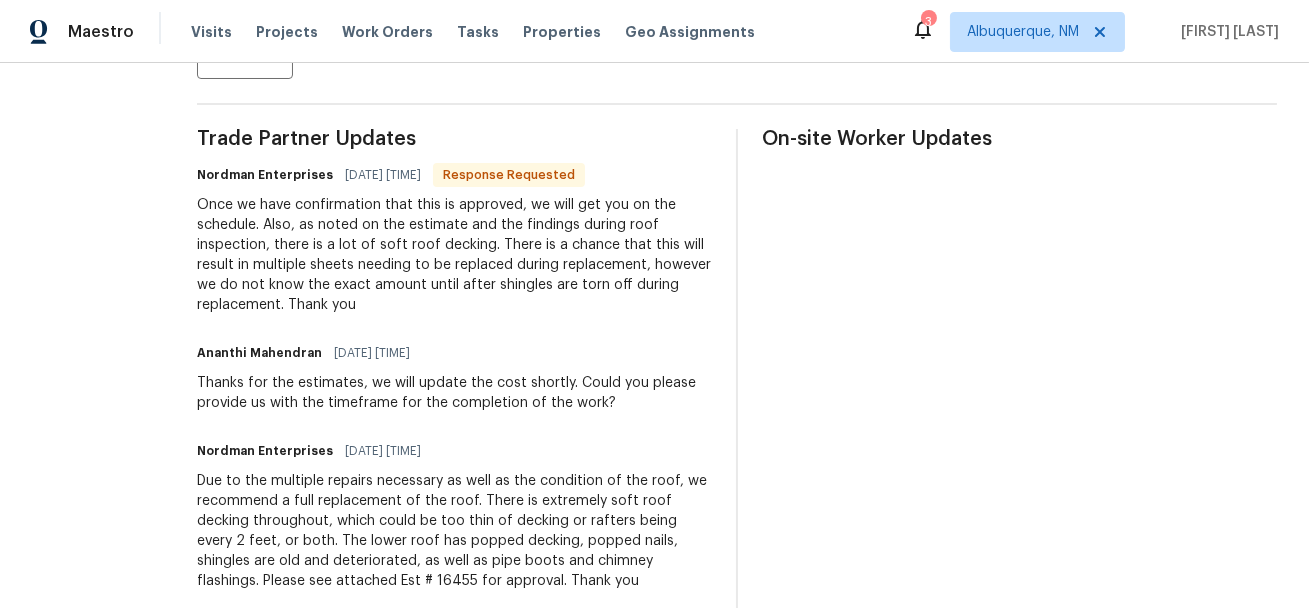 scroll, scrollTop: 540, scrollLeft: 0, axis: vertical 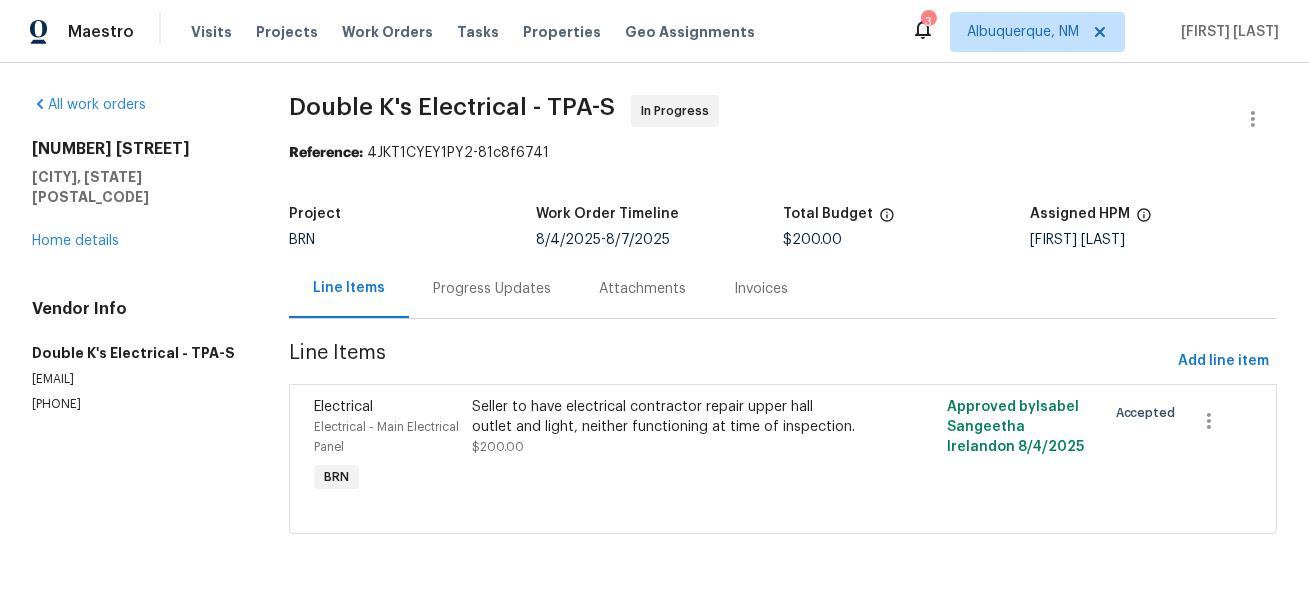 click on "Progress Updates" at bounding box center [492, 289] 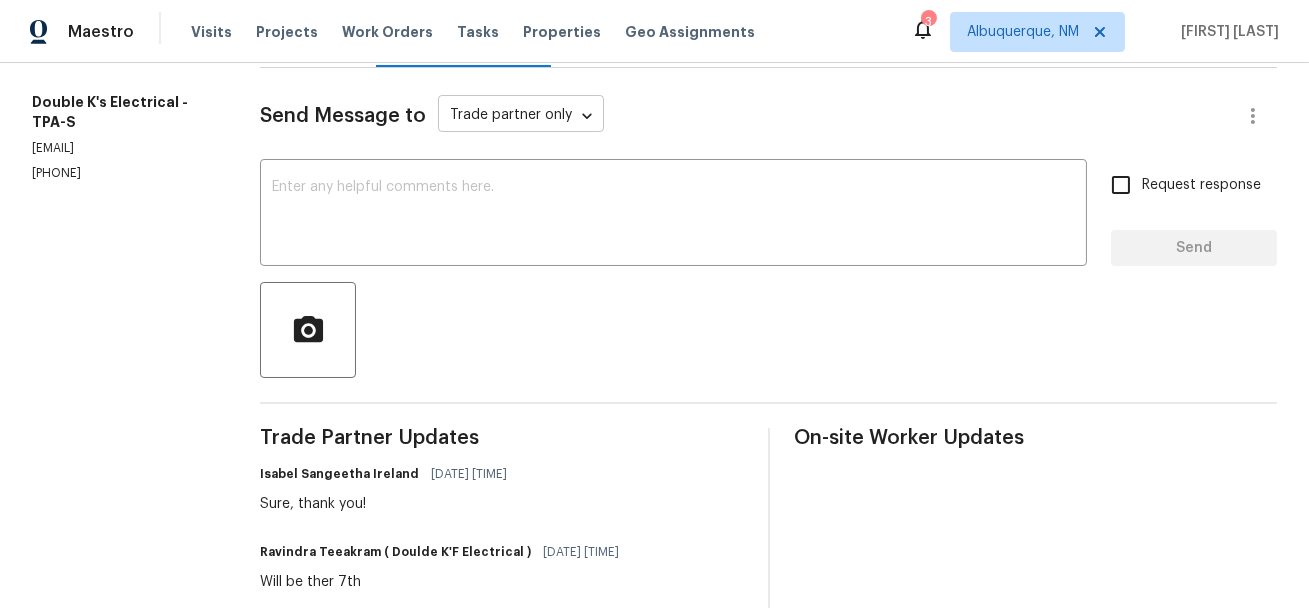 scroll, scrollTop: 508, scrollLeft: 0, axis: vertical 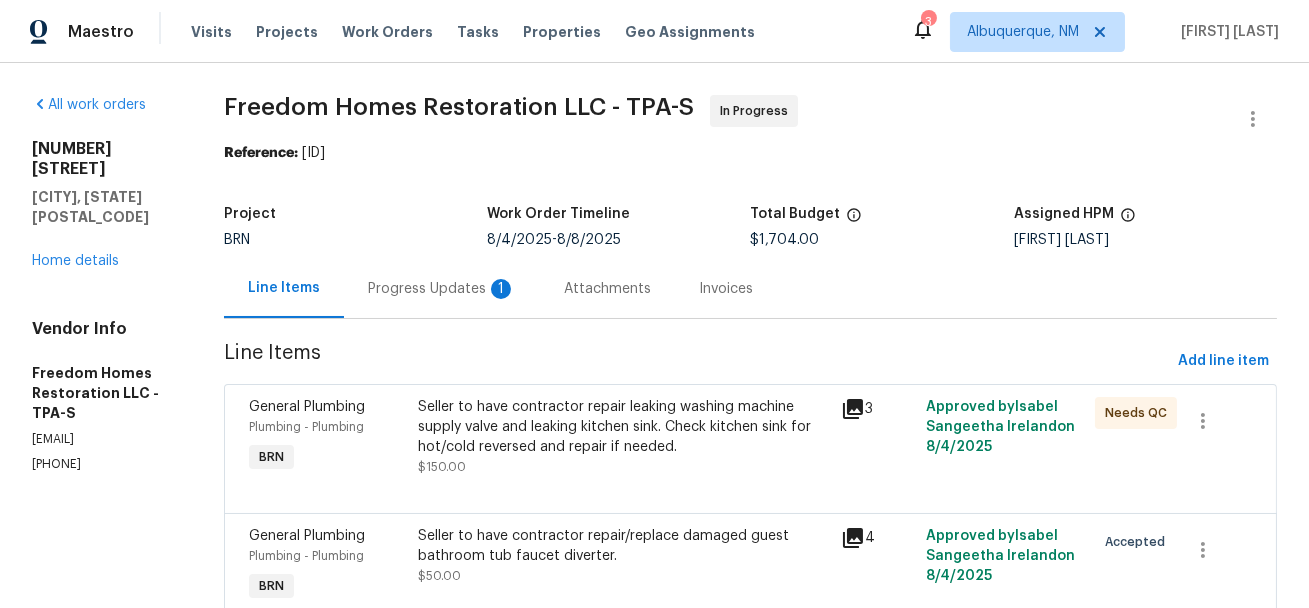 click on "Progress Updates 1" at bounding box center (442, 288) 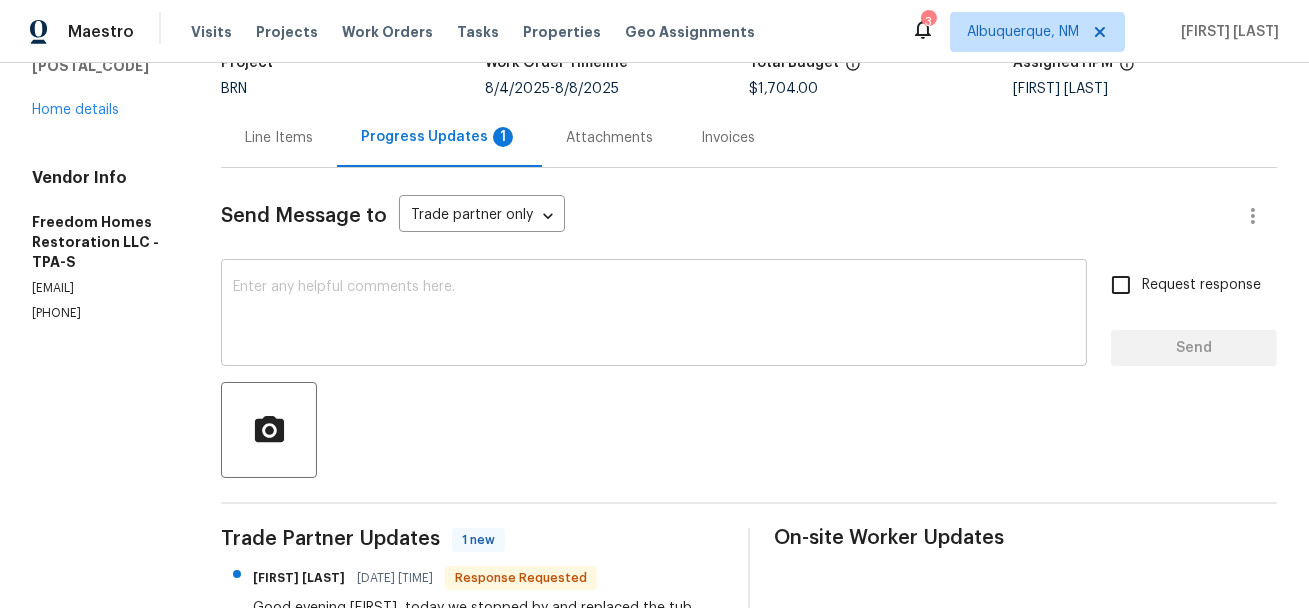 scroll, scrollTop: 510, scrollLeft: 0, axis: vertical 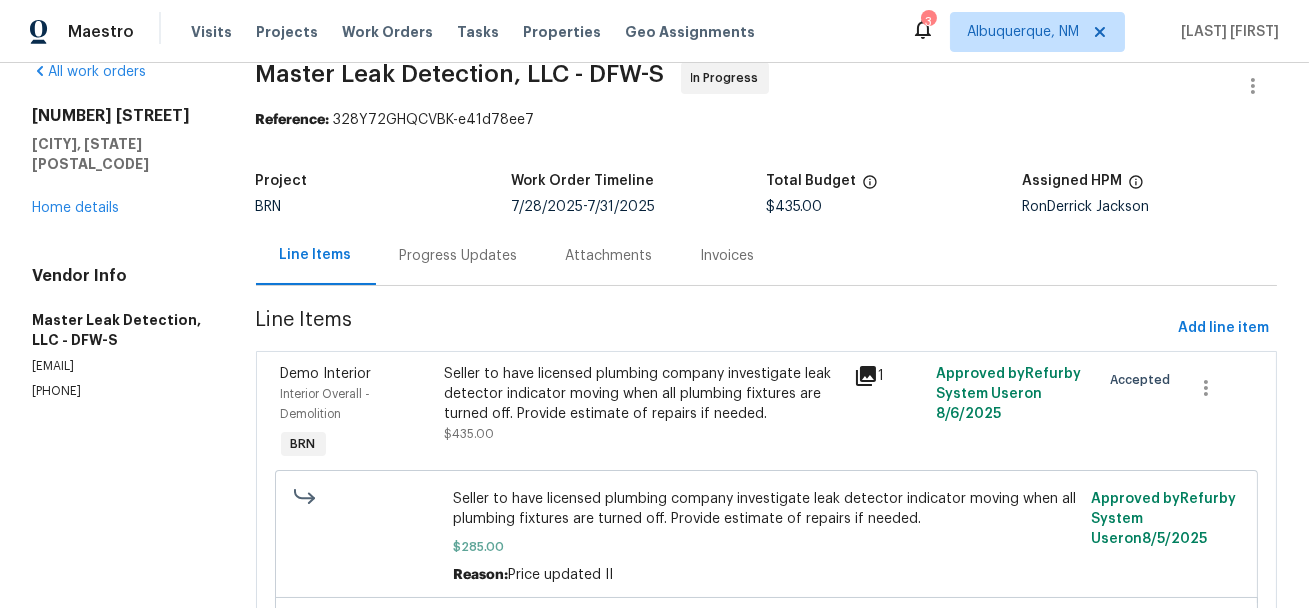 click on "Progress Updates" at bounding box center [459, 256] 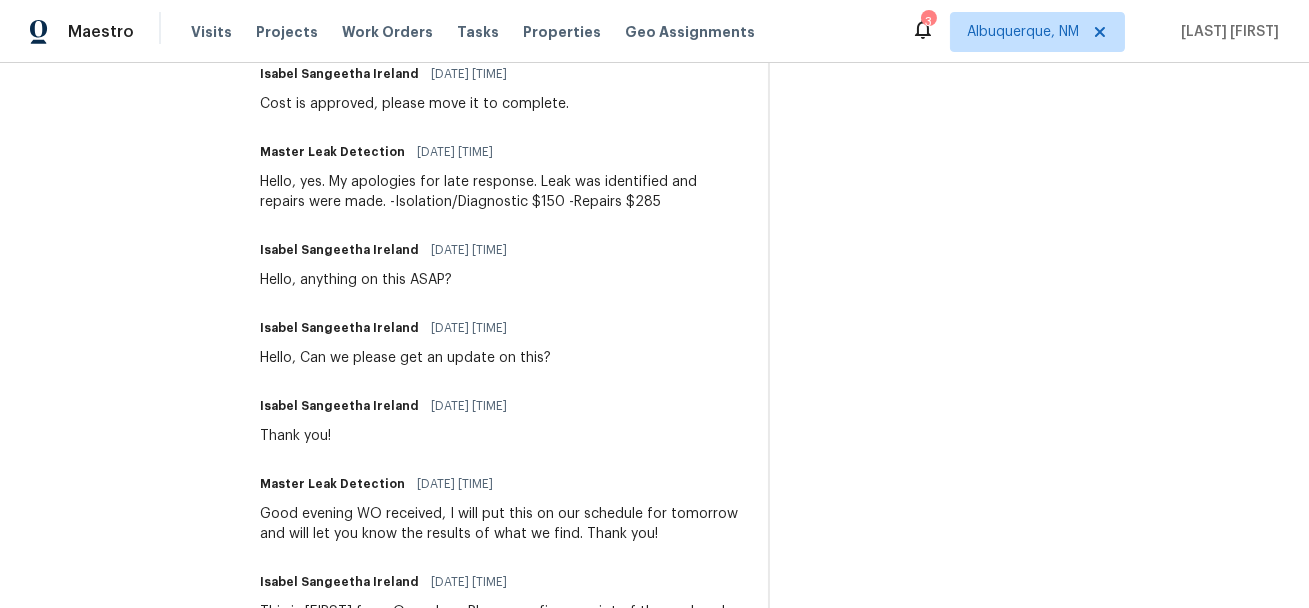 scroll, scrollTop: 990, scrollLeft: 0, axis: vertical 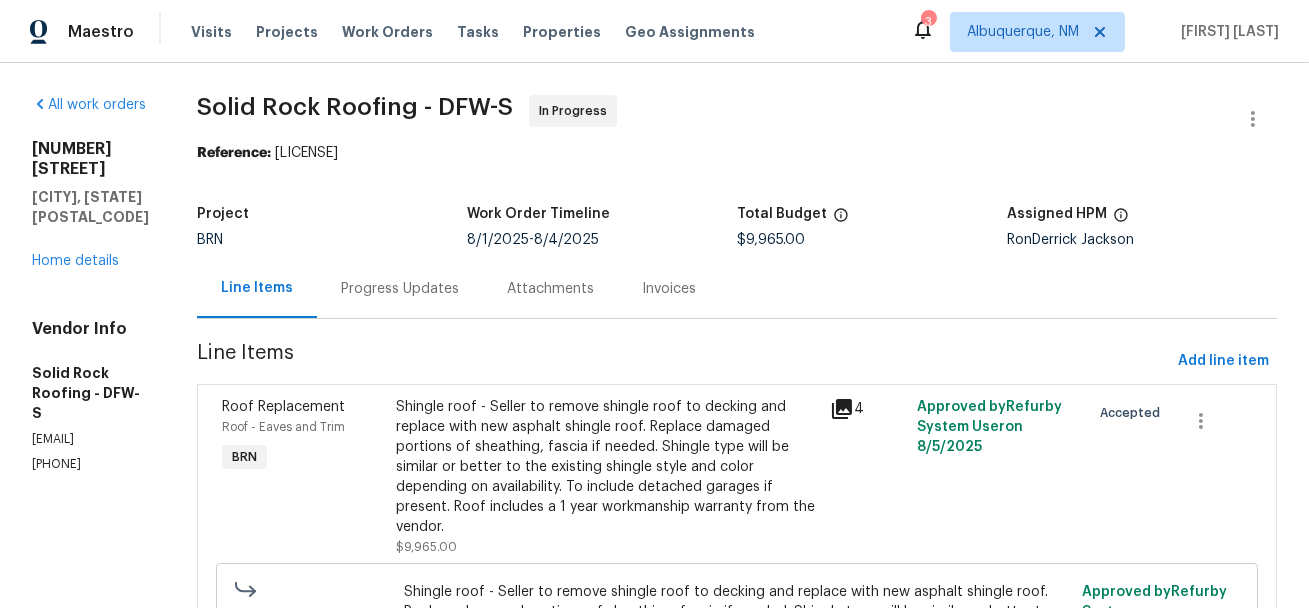 click on "Progress Updates" at bounding box center [400, 289] 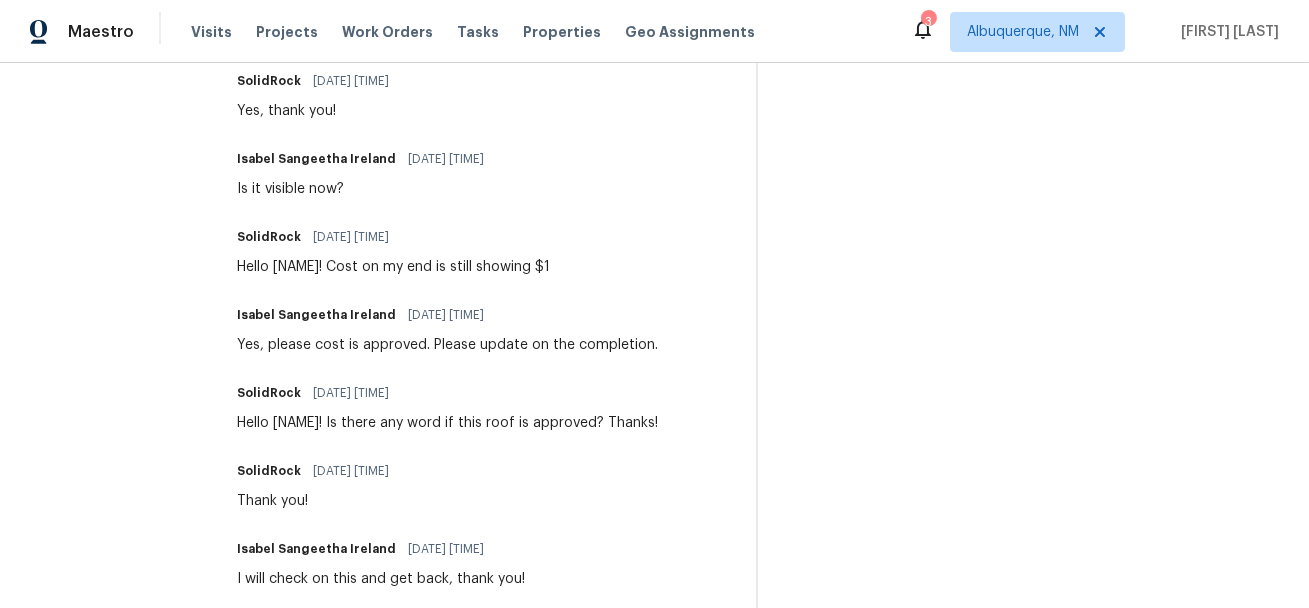 scroll, scrollTop: 872, scrollLeft: 0, axis: vertical 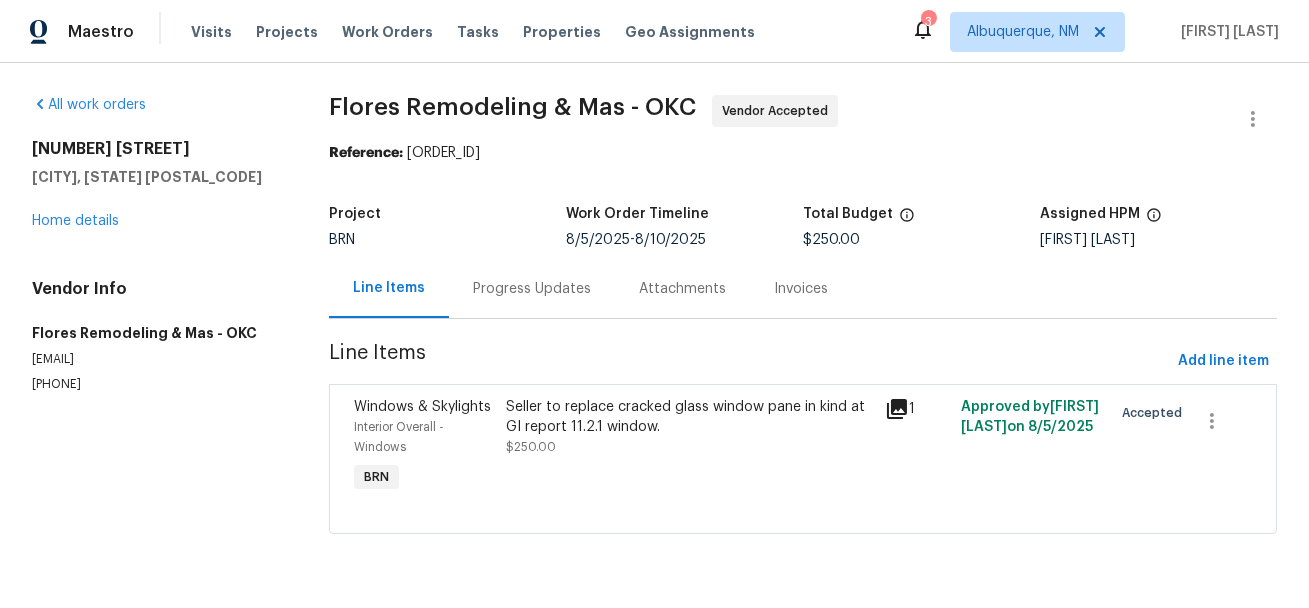click on "Progress Updates" at bounding box center [532, 289] 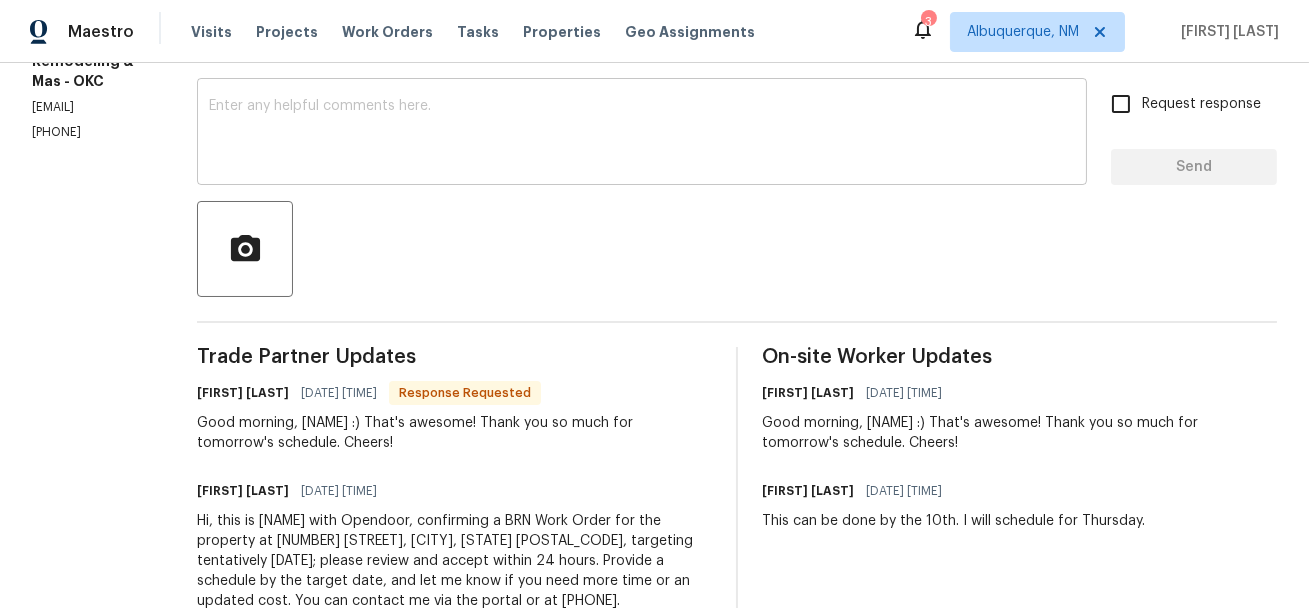 scroll, scrollTop: 412, scrollLeft: 0, axis: vertical 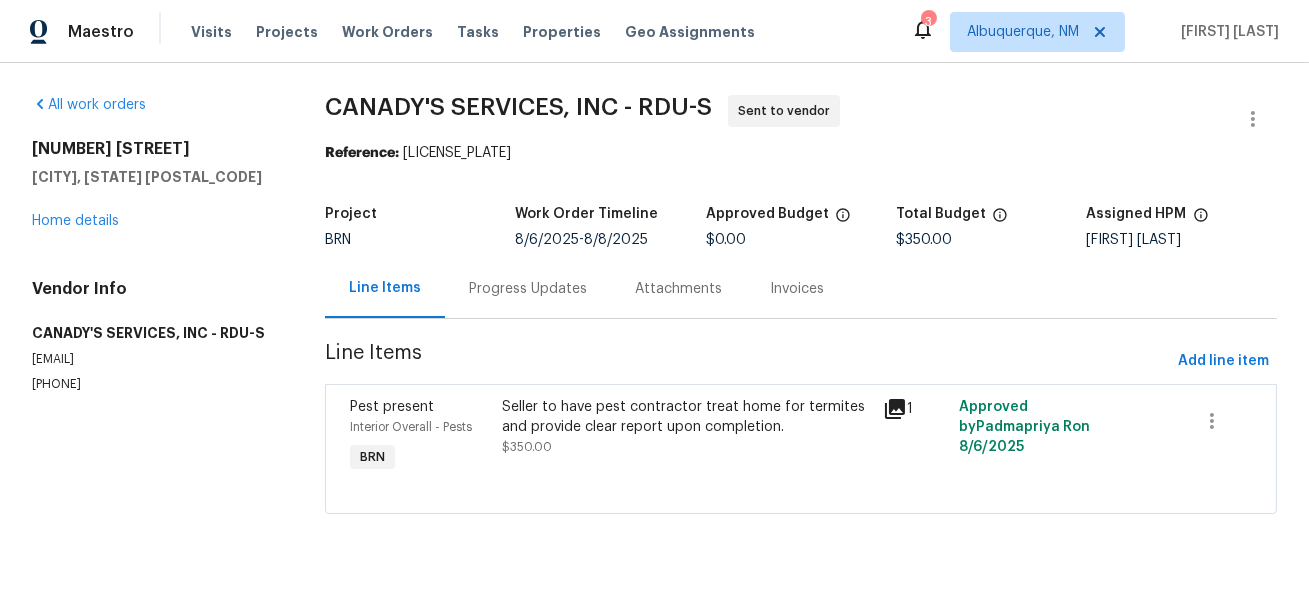 click on "Progress Updates" at bounding box center [528, 288] 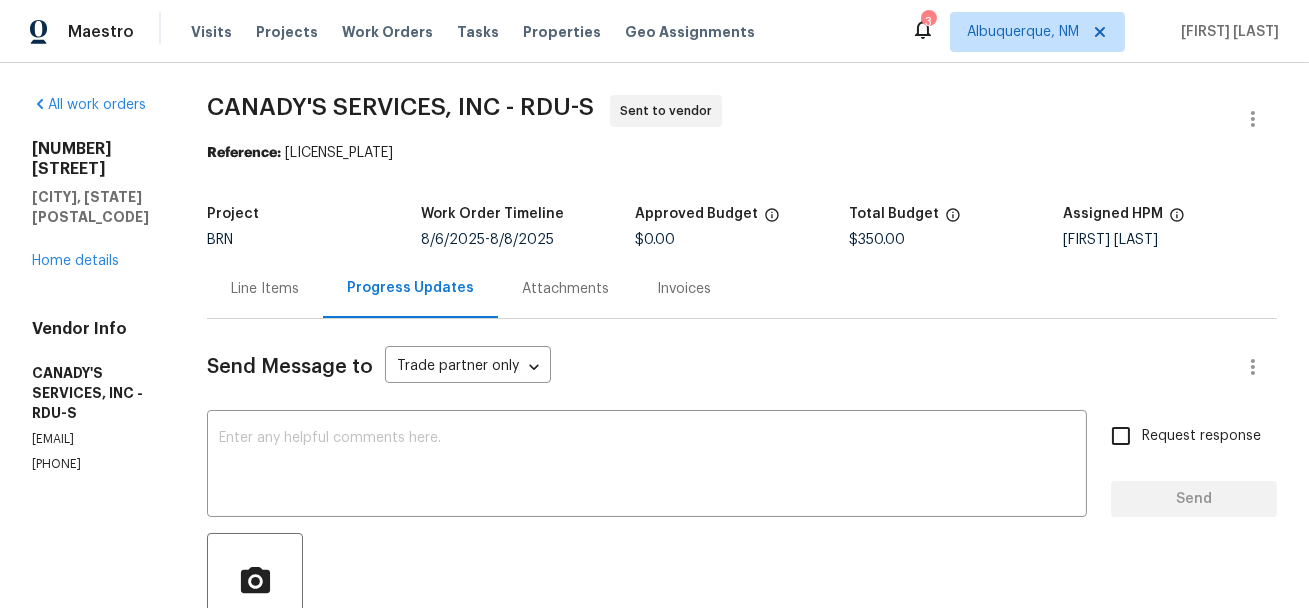 scroll, scrollTop: 294, scrollLeft: 0, axis: vertical 